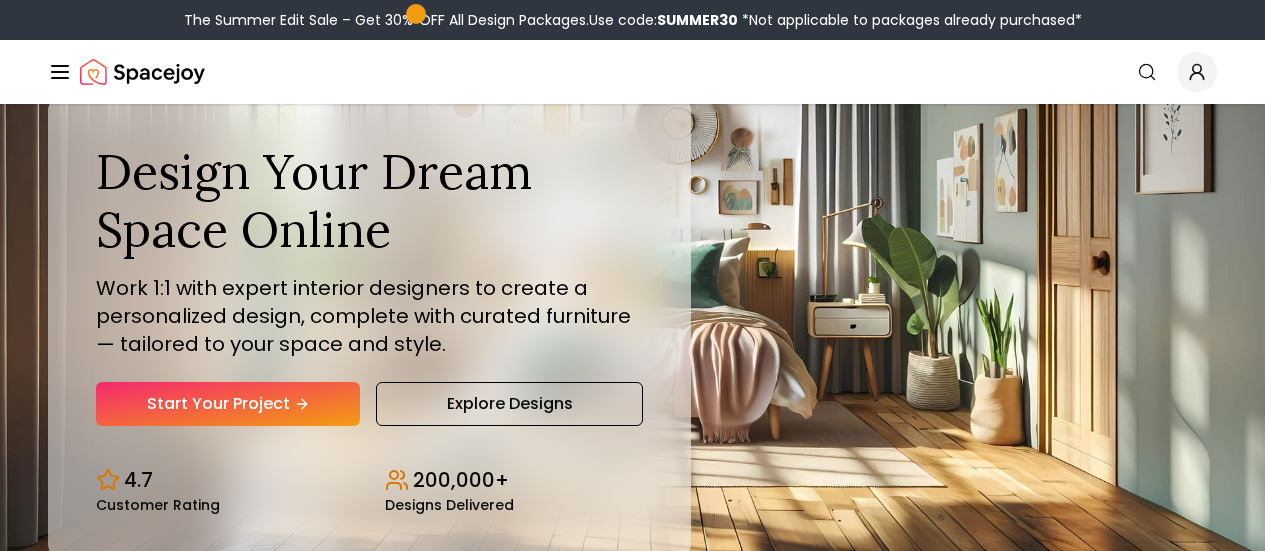scroll, scrollTop: 0, scrollLeft: 0, axis: both 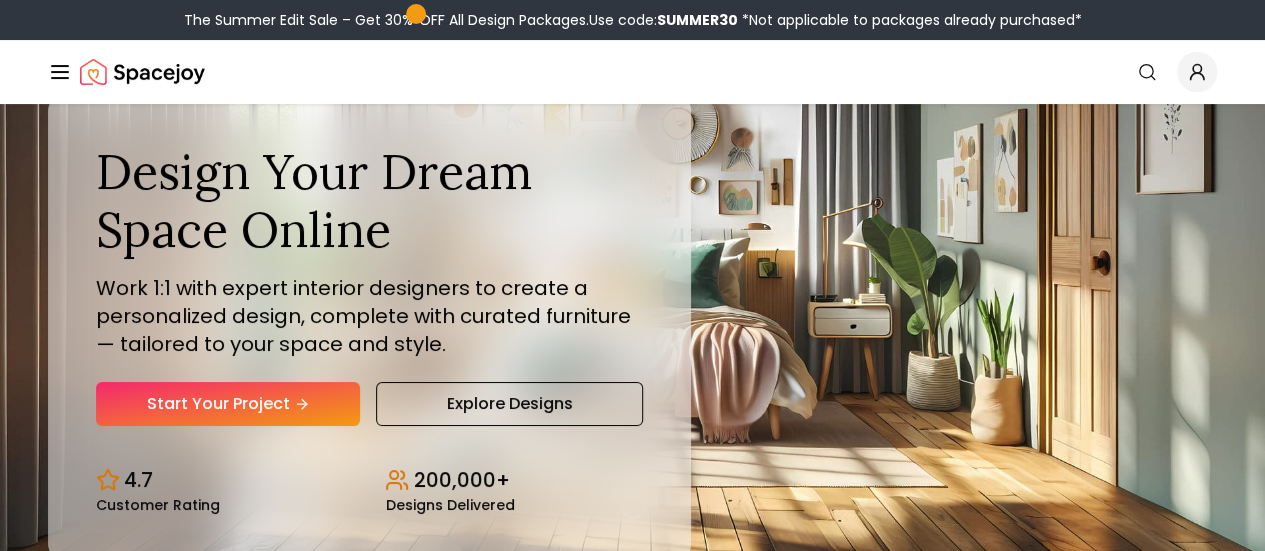 click on "Blogs" at bounding box center [0, 0] 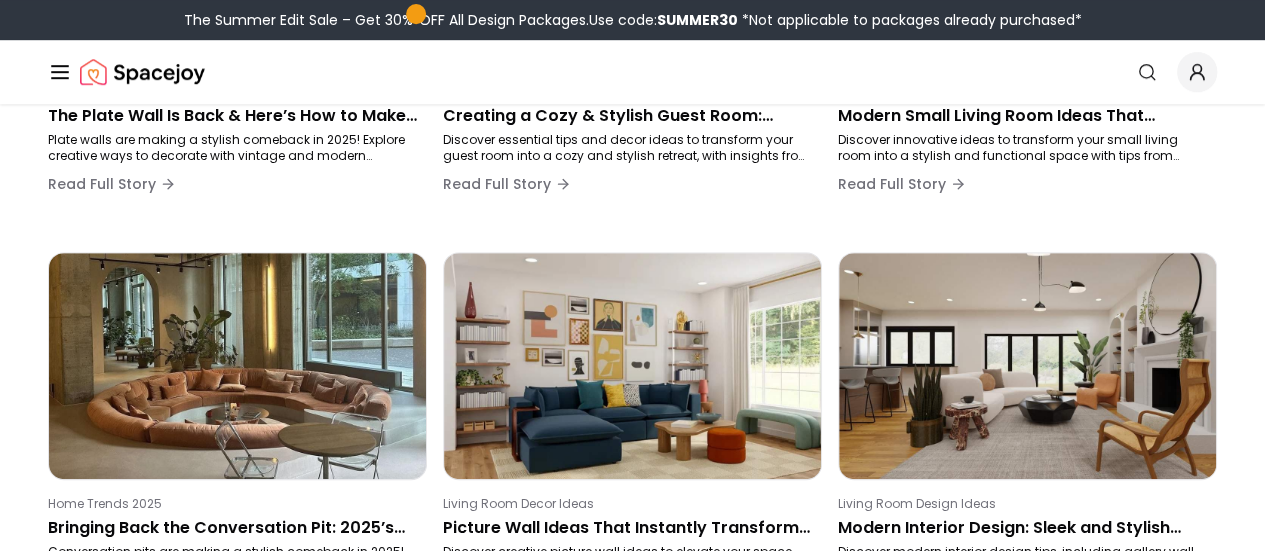 scroll, scrollTop: 457, scrollLeft: 0, axis: vertical 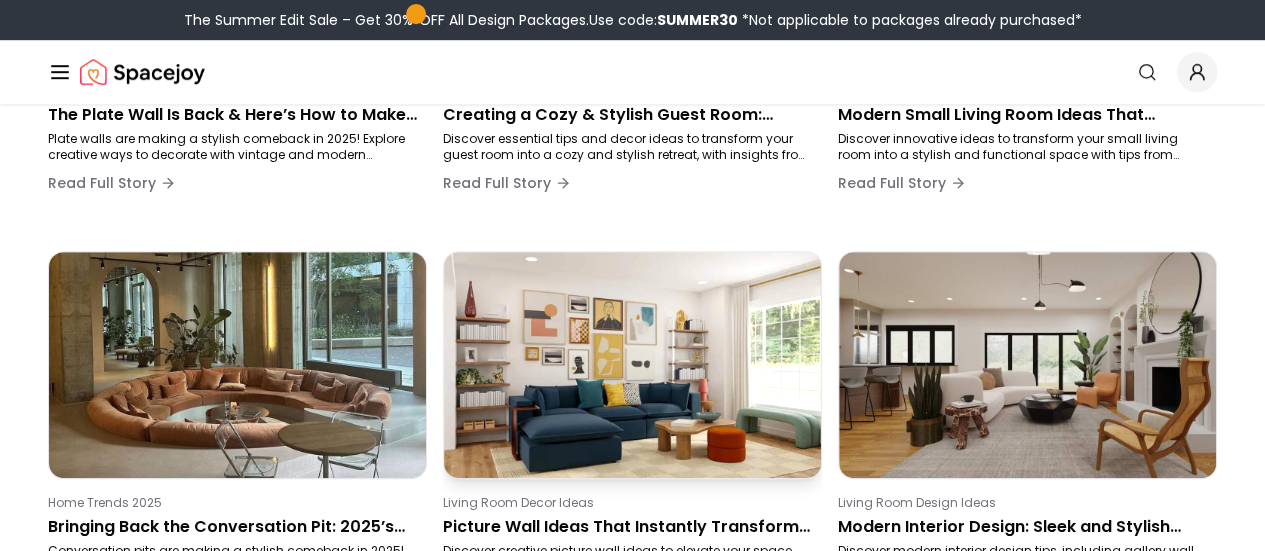click on "Picture Wall Ideas That Instantly Transform Any Room" at bounding box center (628, 527) 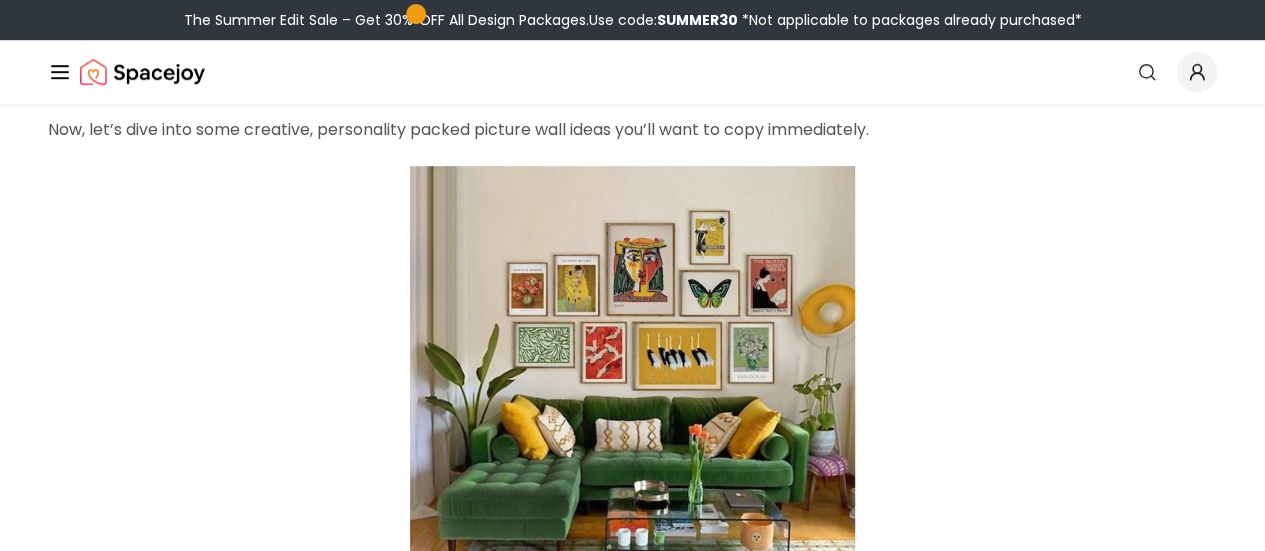 scroll, scrollTop: 0, scrollLeft: 0, axis: both 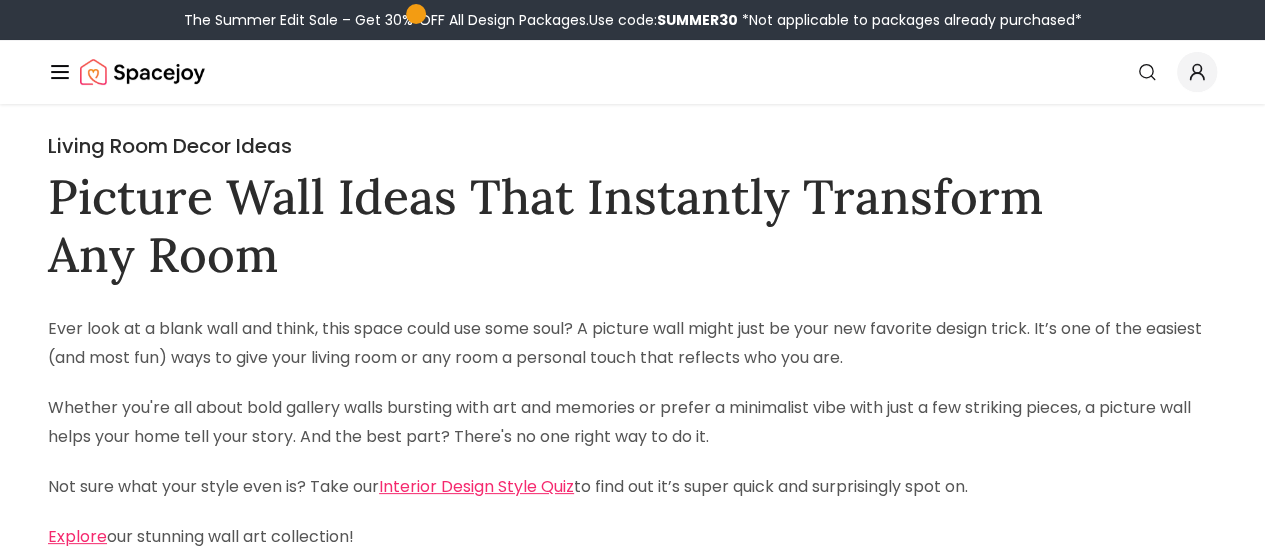 click on "Ever look at a blank wall and think, this space could use some soul? A picture wall might just be your new favorite design trick. It’s one of the easiest (and most fun) ways to give your living room or any room a personal touch that reflects who you are." at bounding box center (632, 344) 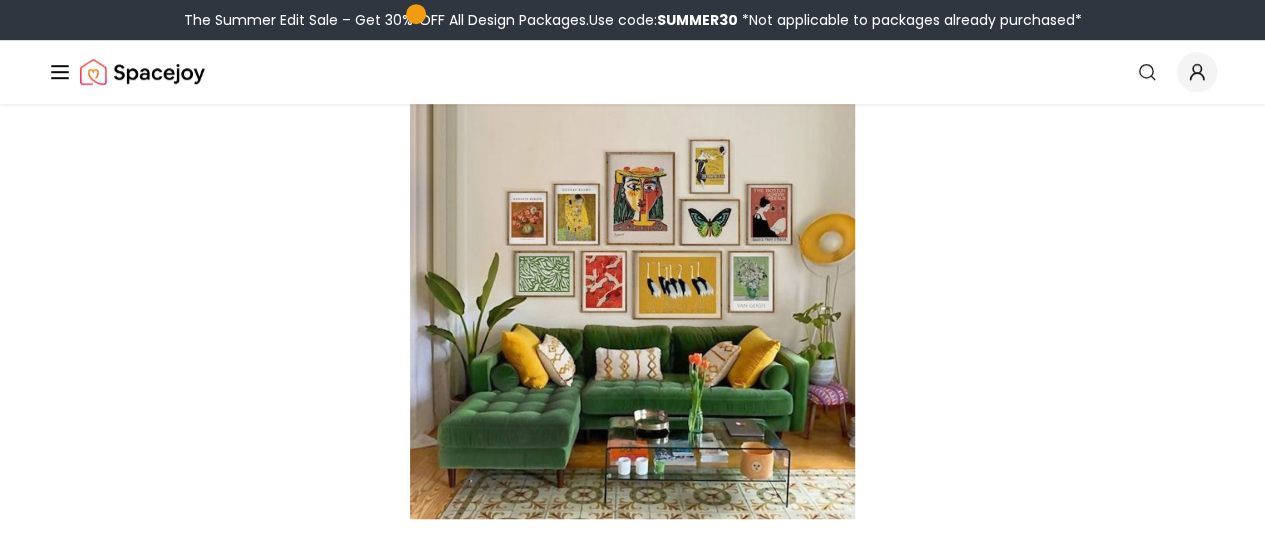 scroll, scrollTop: 0, scrollLeft: 0, axis: both 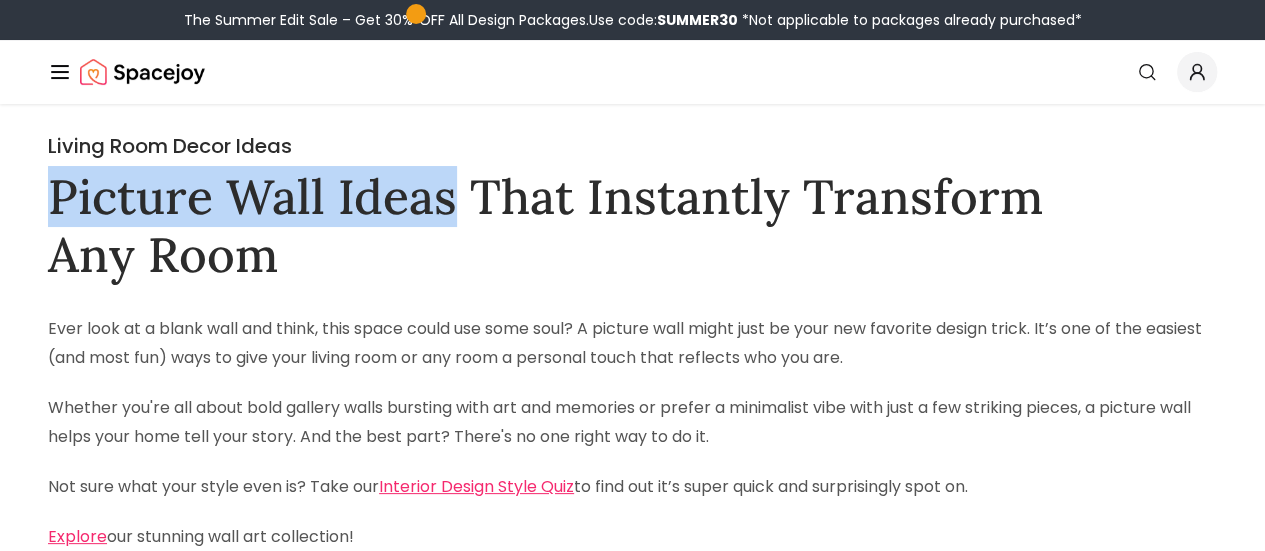 drag, startPoint x: 57, startPoint y: 193, endPoint x: 447, endPoint y: 222, distance: 391.07672 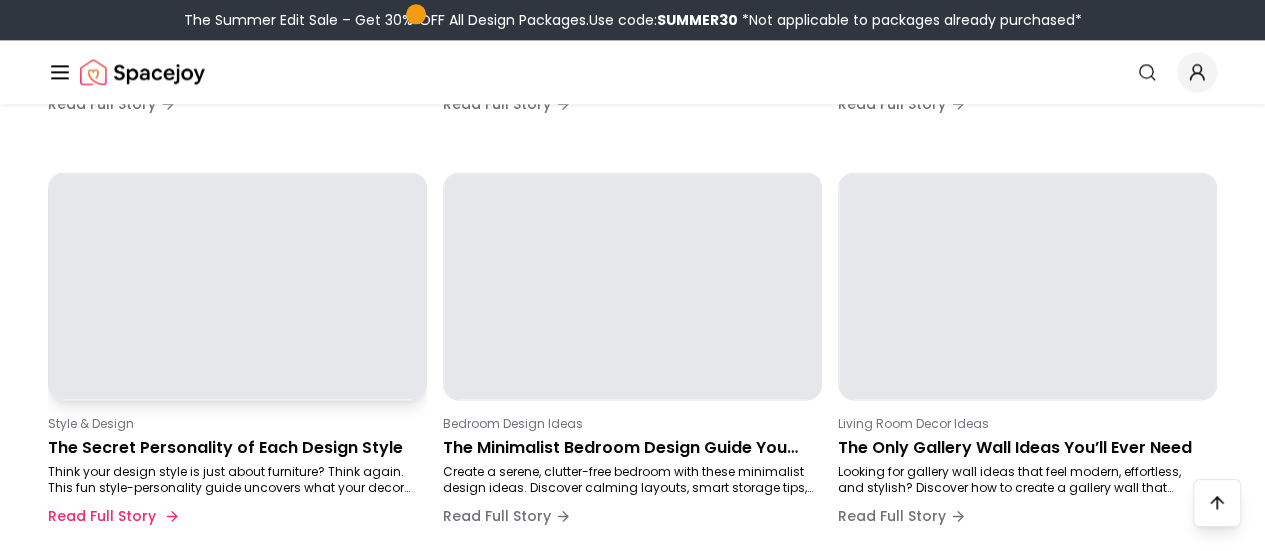 scroll, scrollTop: 1362, scrollLeft: 0, axis: vertical 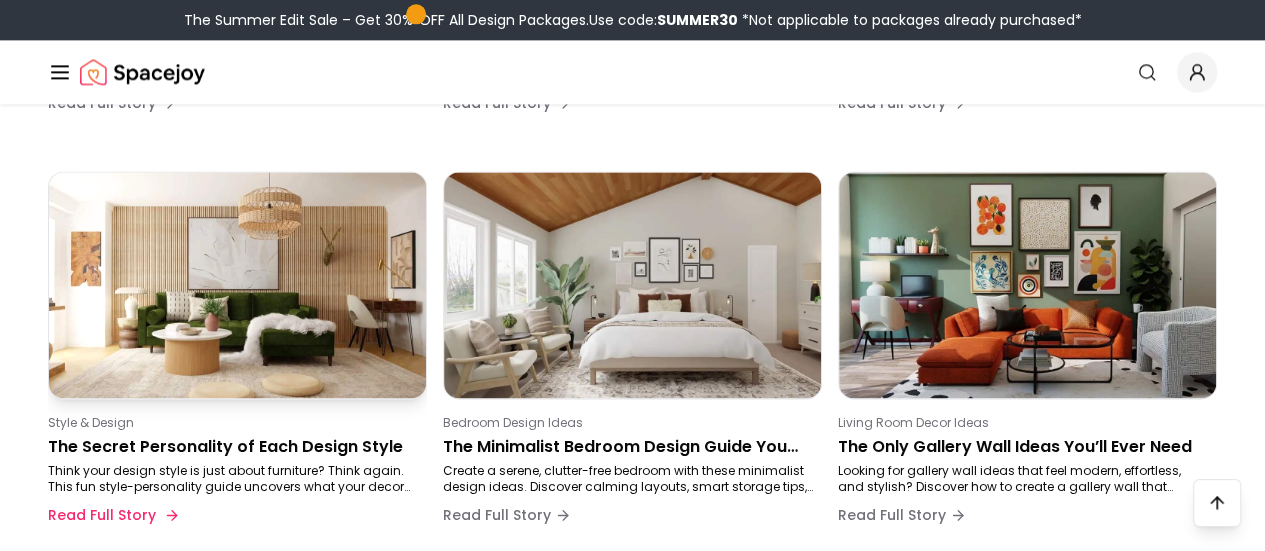 click on "The Secret Personality of Each Design Style" at bounding box center [233, 447] 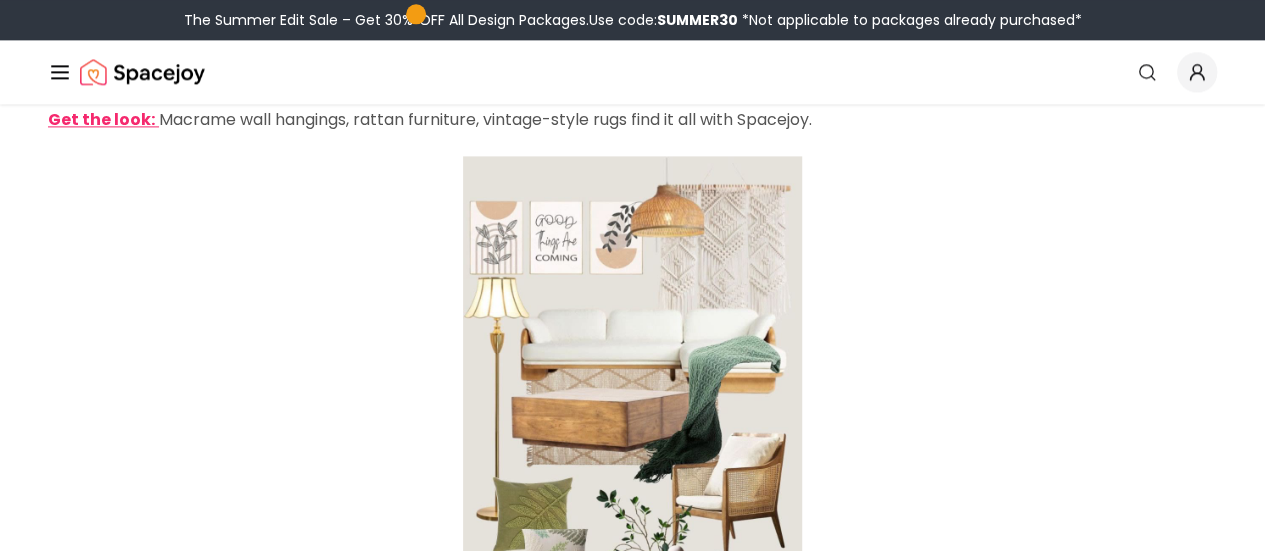 scroll, scrollTop: 0, scrollLeft: 0, axis: both 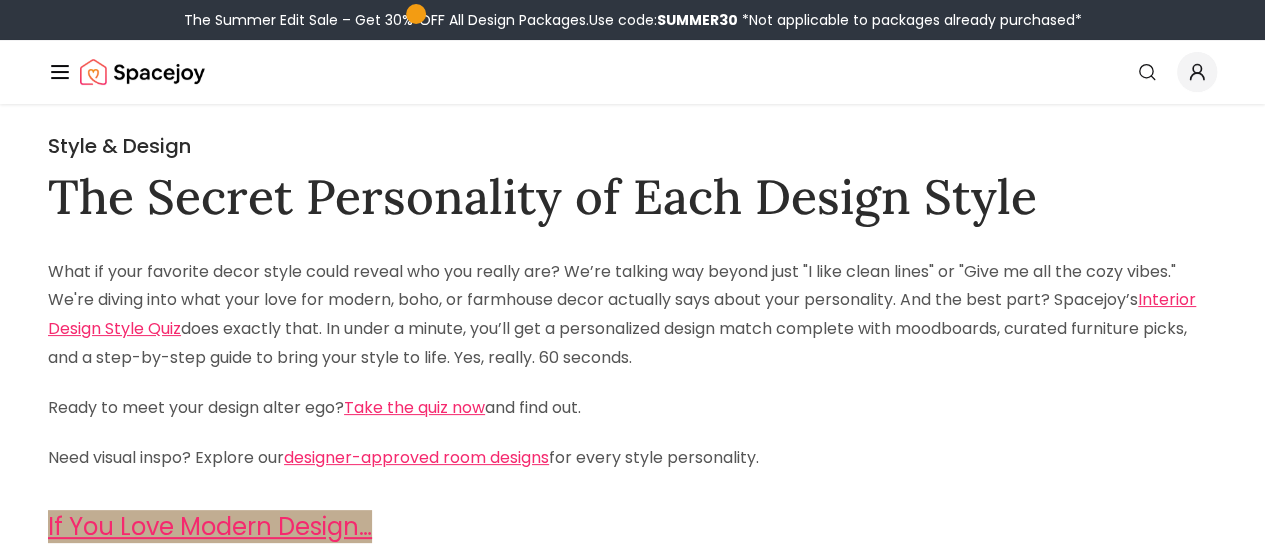 click on "Style & Design" at bounding box center [632, 146] 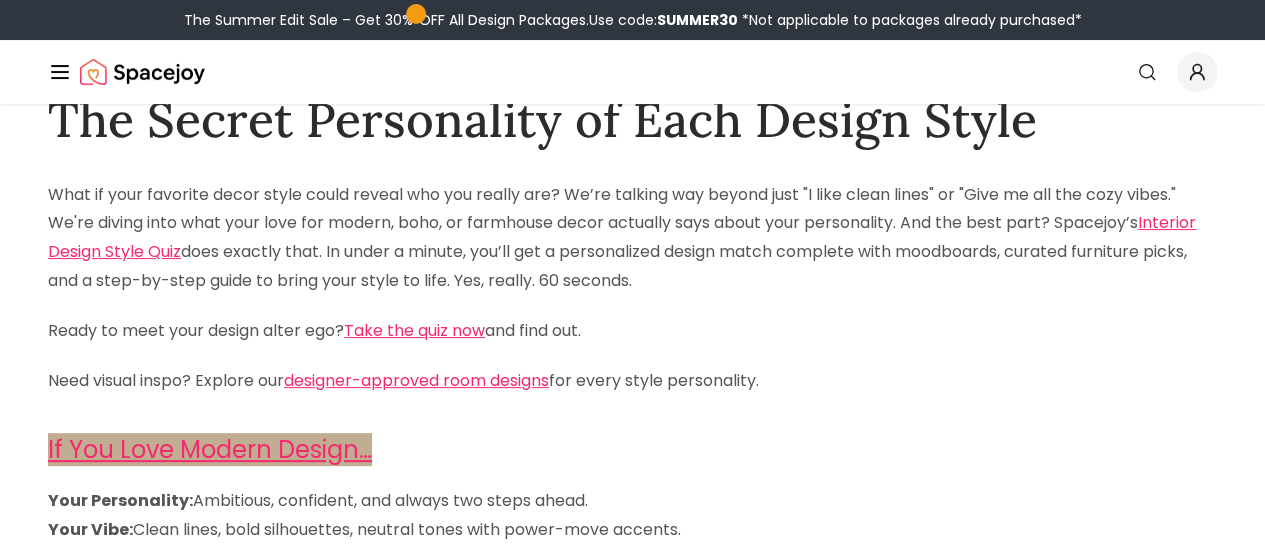 scroll, scrollTop: 0, scrollLeft: 0, axis: both 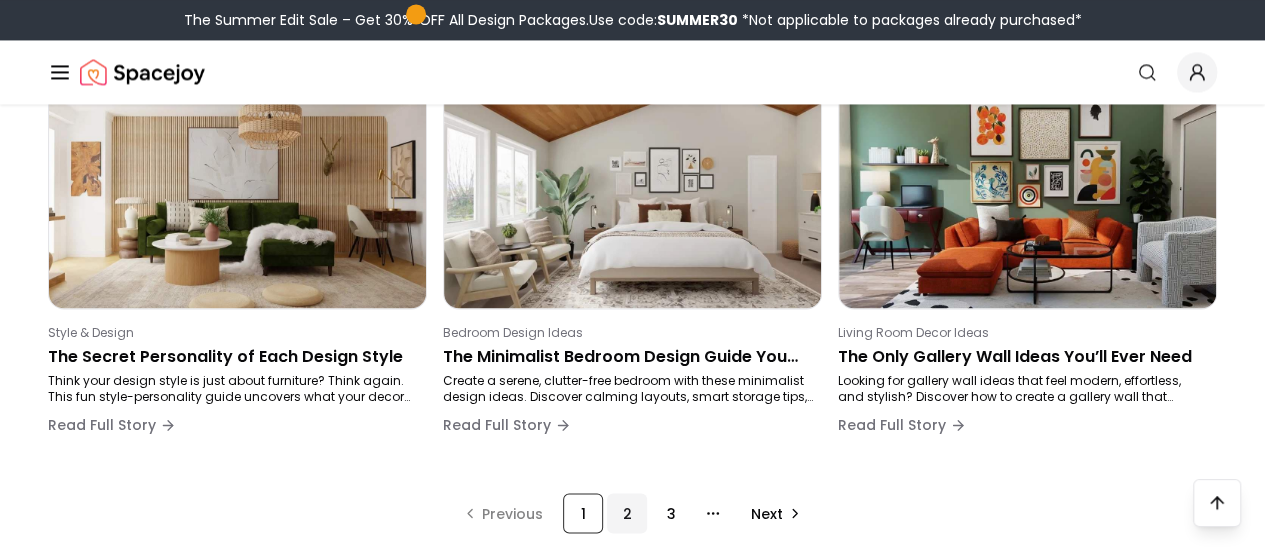 click on "2" at bounding box center (627, 513) 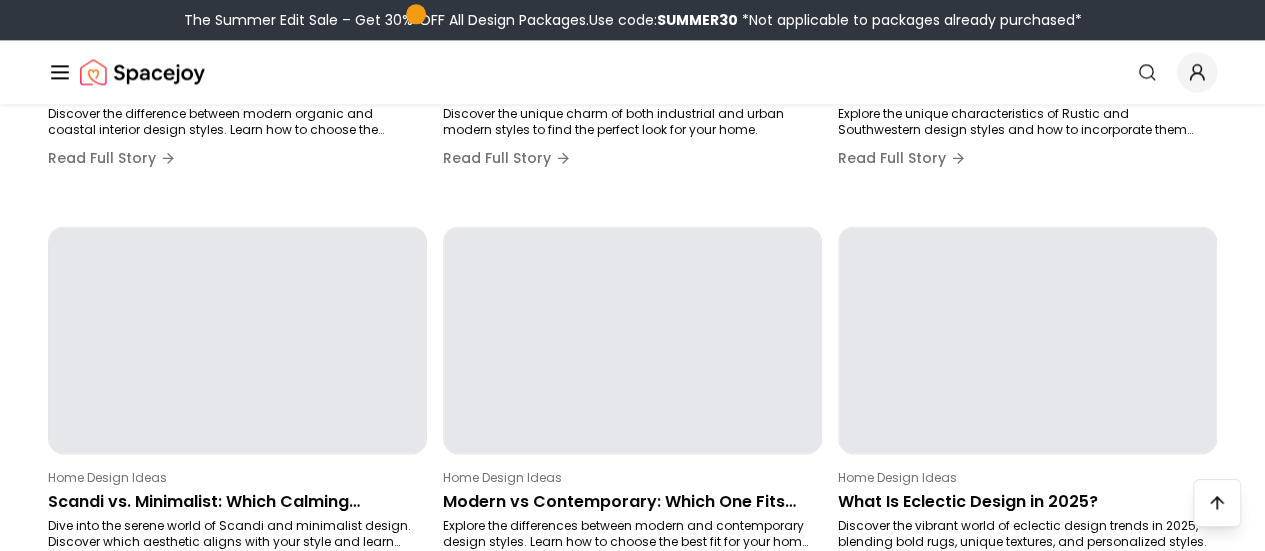 scroll, scrollTop: 1429, scrollLeft: 0, axis: vertical 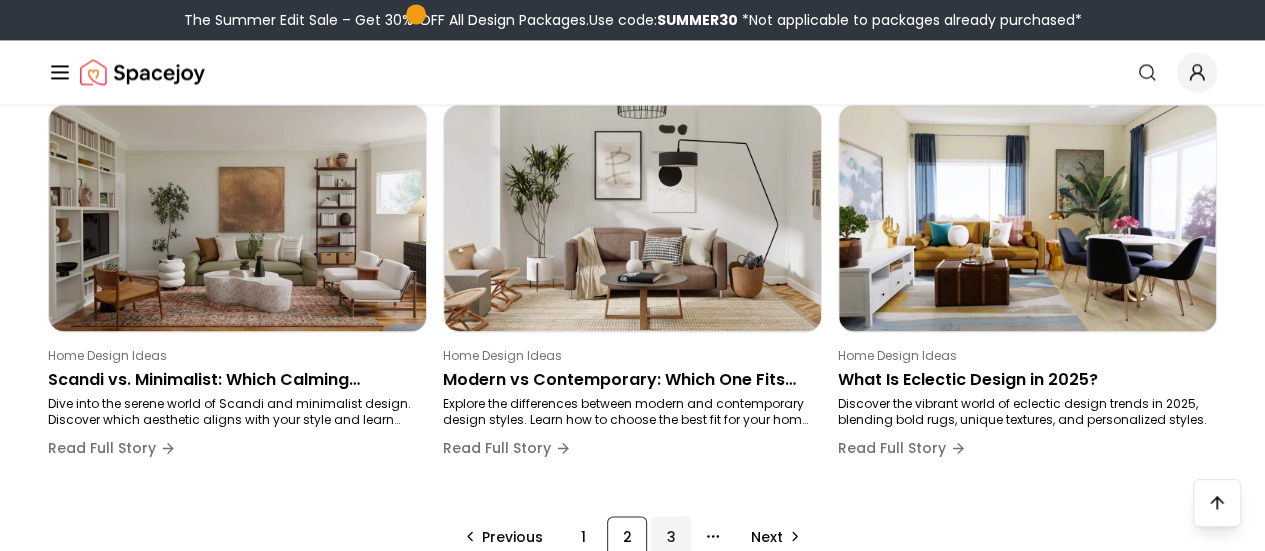 click on "3" at bounding box center [671, 536] 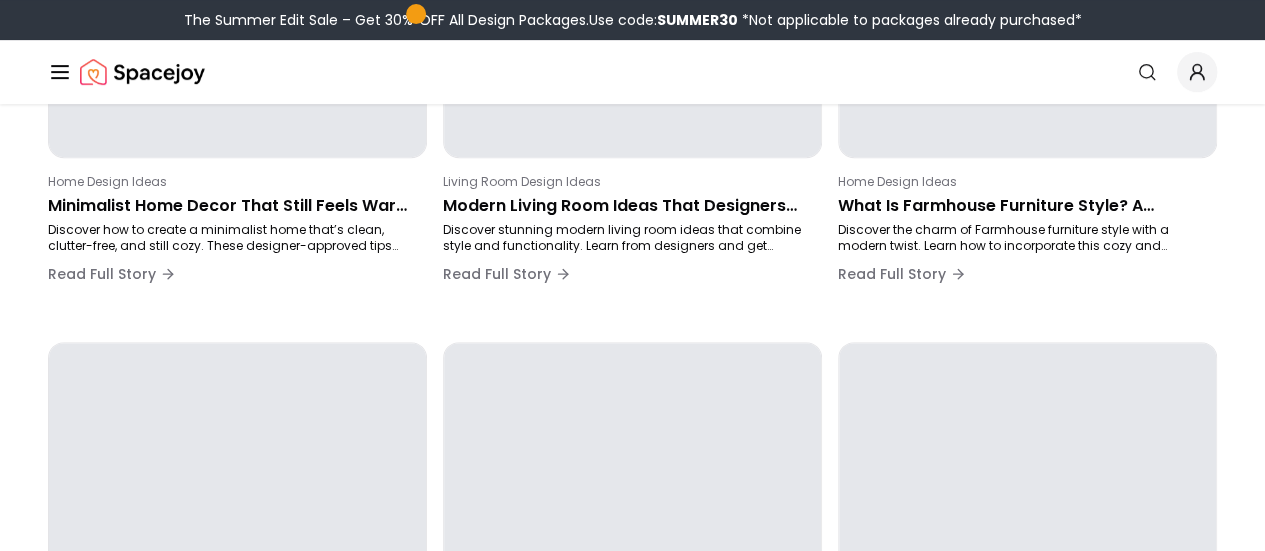 scroll, scrollTop: 296, scrollLeft: 0, axis: vertical 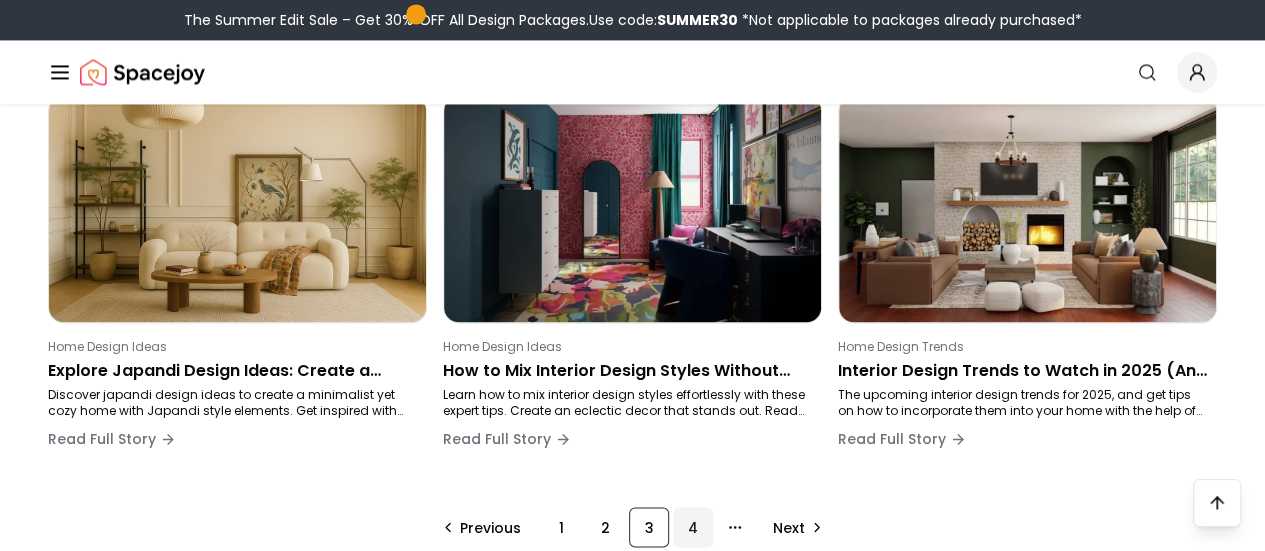 click on "4" at bounding box center (693, 527) 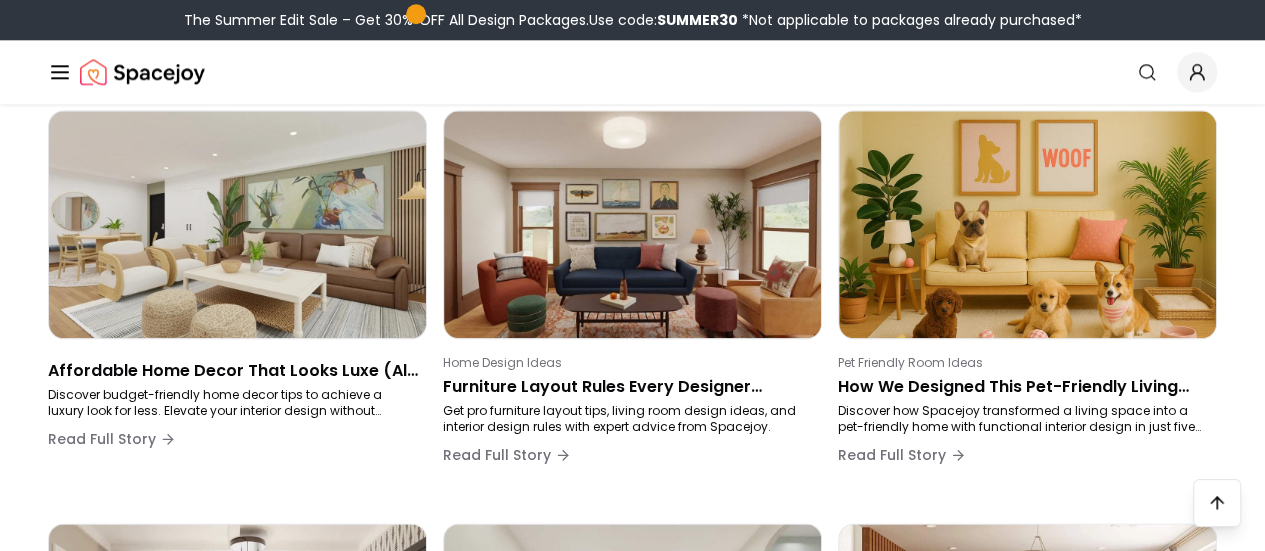 scroll, scrollTop: 1011, scrollLeft: 0, axis: vertical 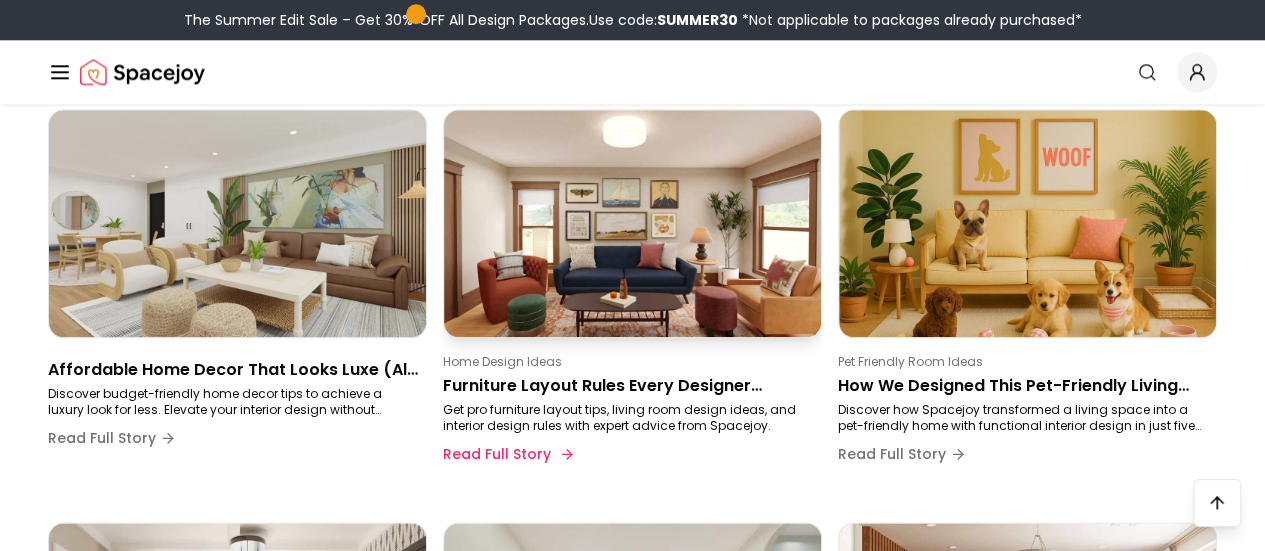 click on "Furniture Layout Rules Every Designer Swears By (And What to Avoid)" at bounding box center (628, 386) 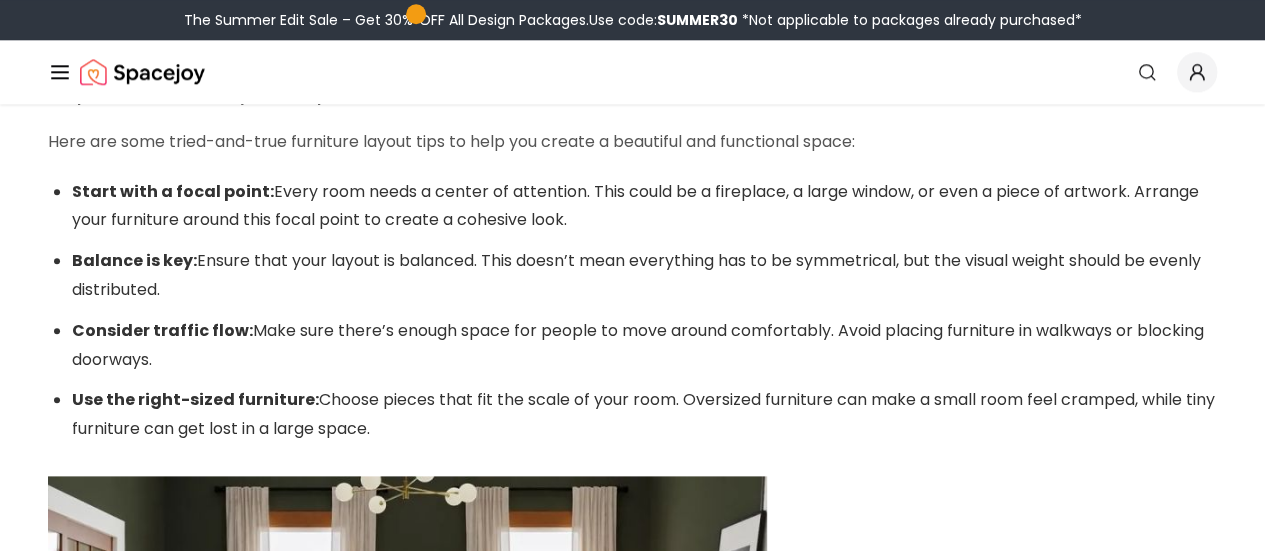 scroll, scrollTop: 0, scrollLeft: 0, axis: both 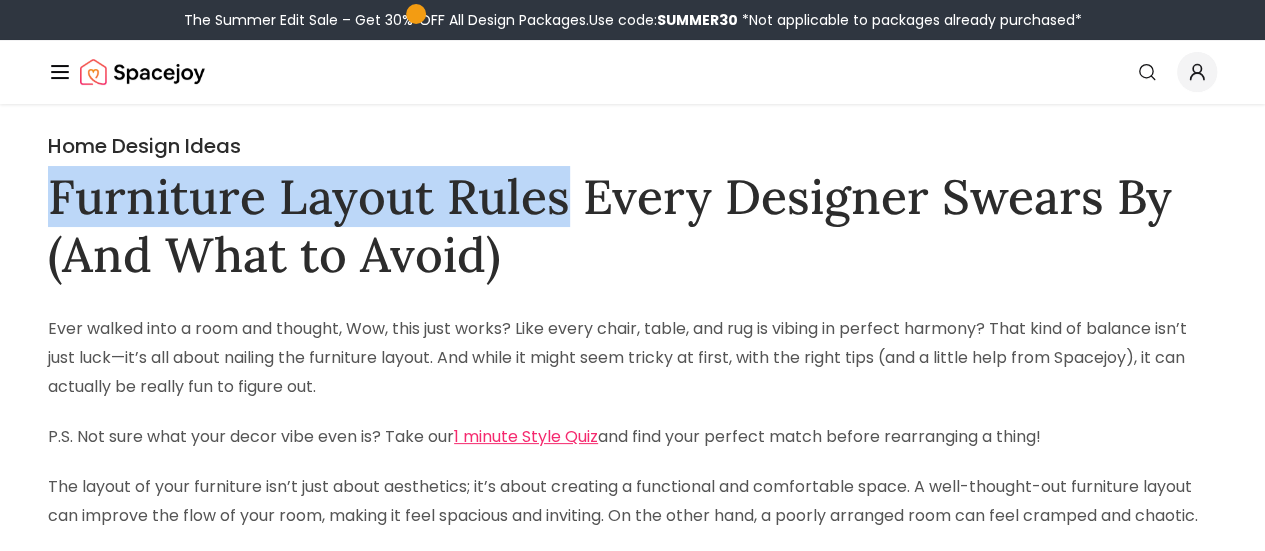 drag, startPoint x: 50, startPoint y: 196, endPoint x: 558, endPoint y: 179, distance: 508.28436 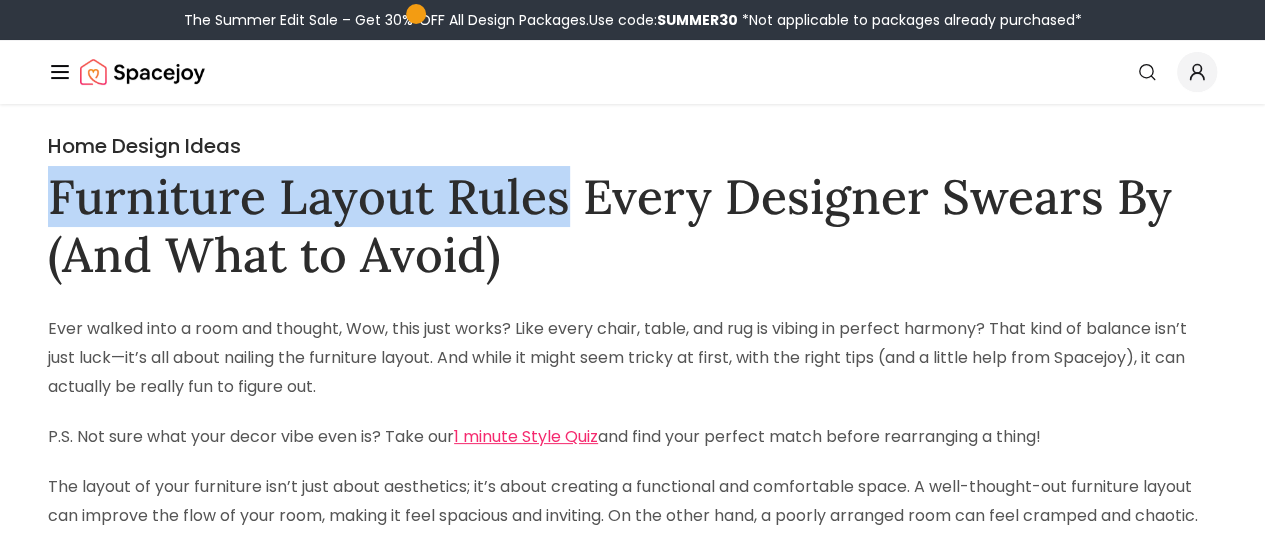 click on "Furniture Layout Rules Every Designer Swears By (And What to Avoid)" at bounding box center [632, 225] 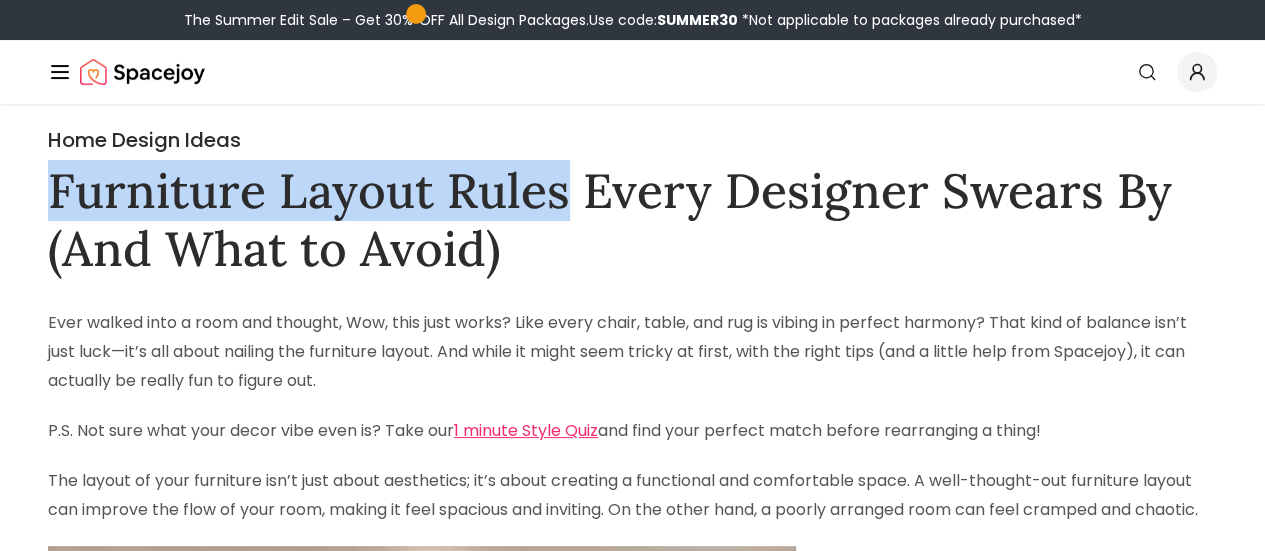 scroll, scrollTop: 1, scrollLeft: 0, axis: vertical 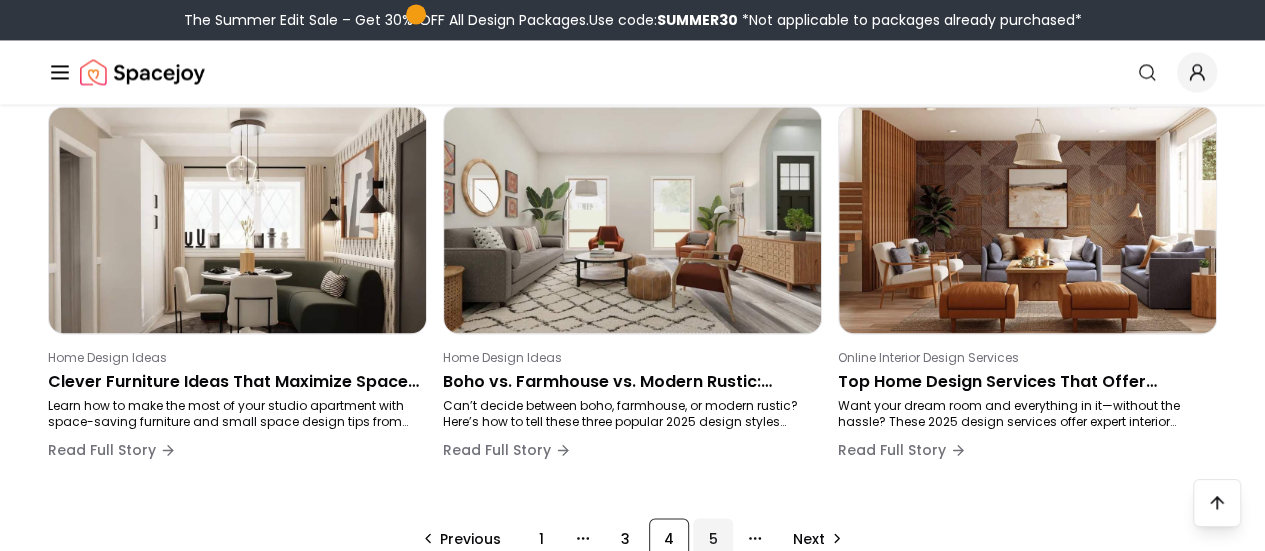 click on "5" at bounding box center (713, 538) 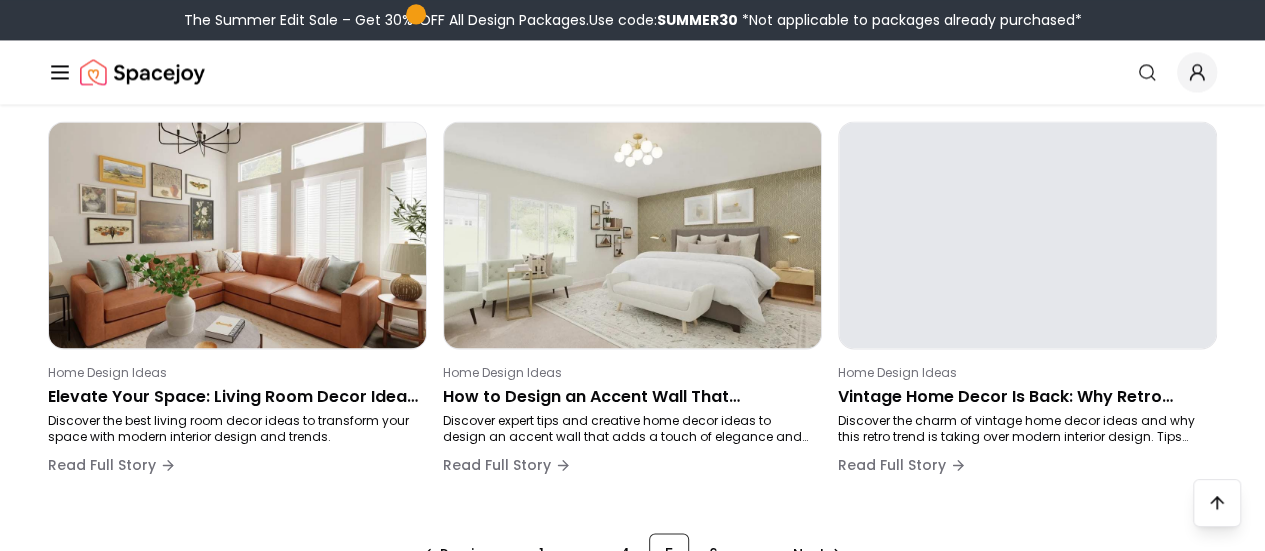 scroll, scrollTop: 1413, scrollLeft: 0, axis: vertical 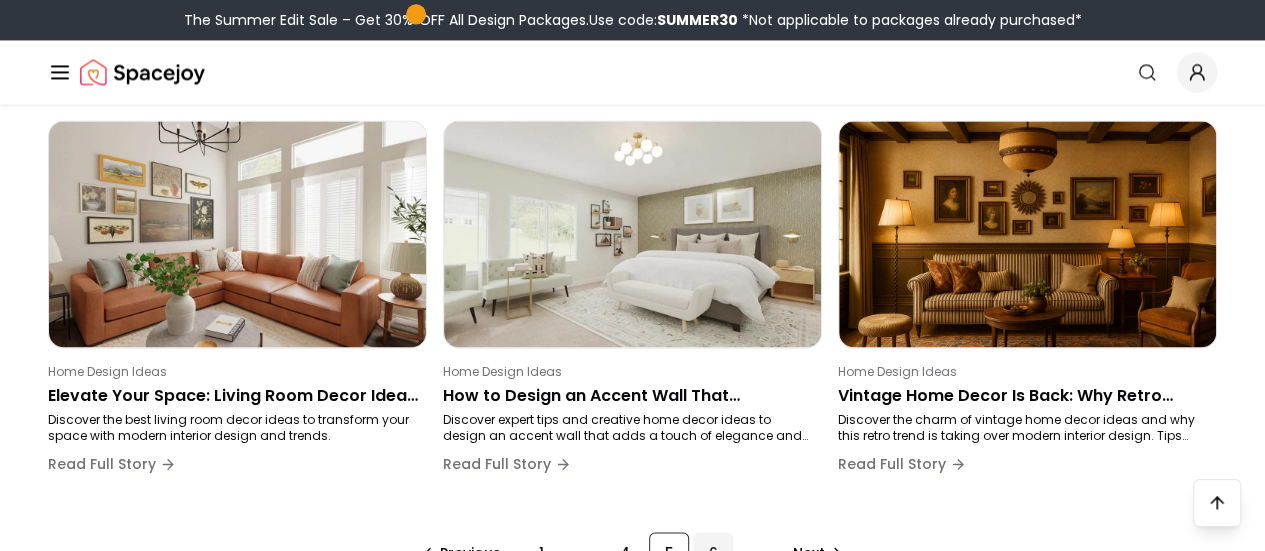 click on "6" at bounding box center (713, 552) 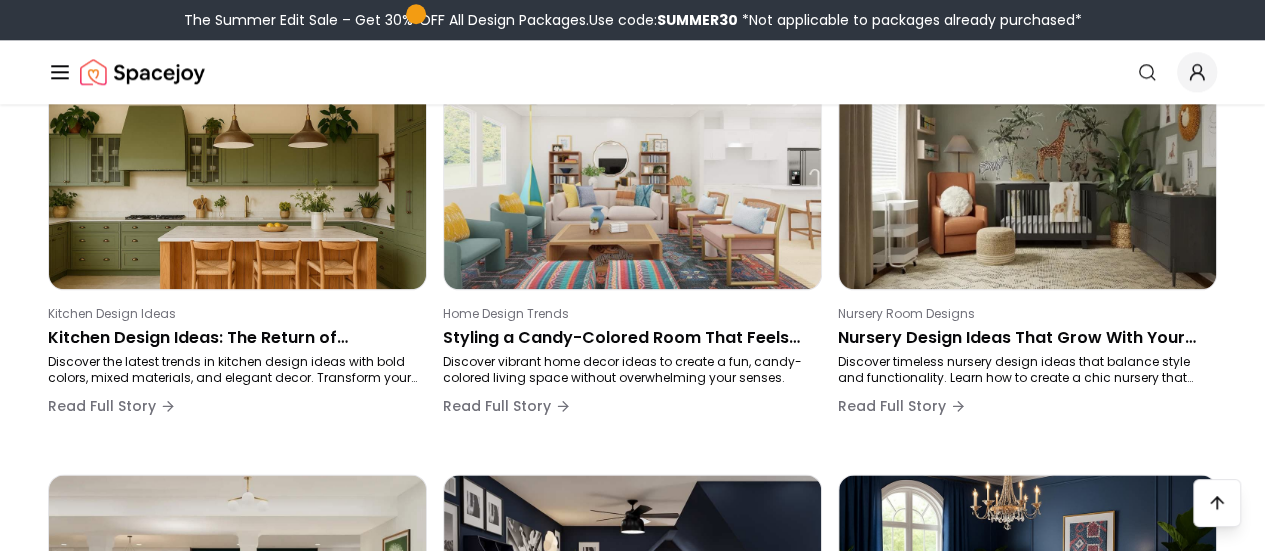 scroll, scrollTop: 1058, scrollLeft: 0, axis: vertical 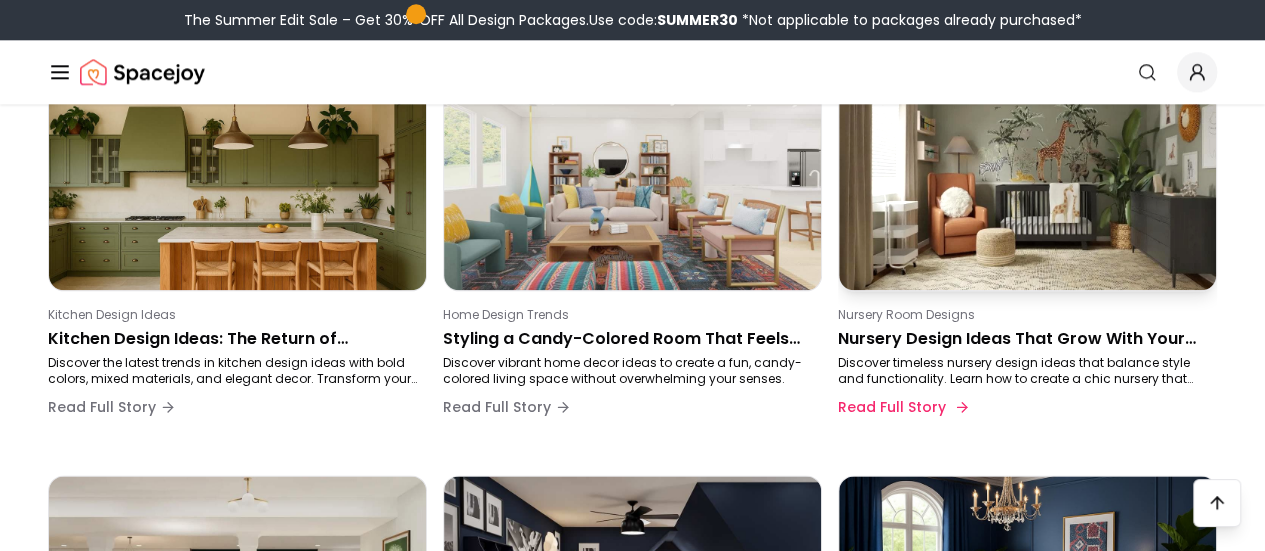 click on "Nursery Room Designs" at bounding box center (1023, 315) 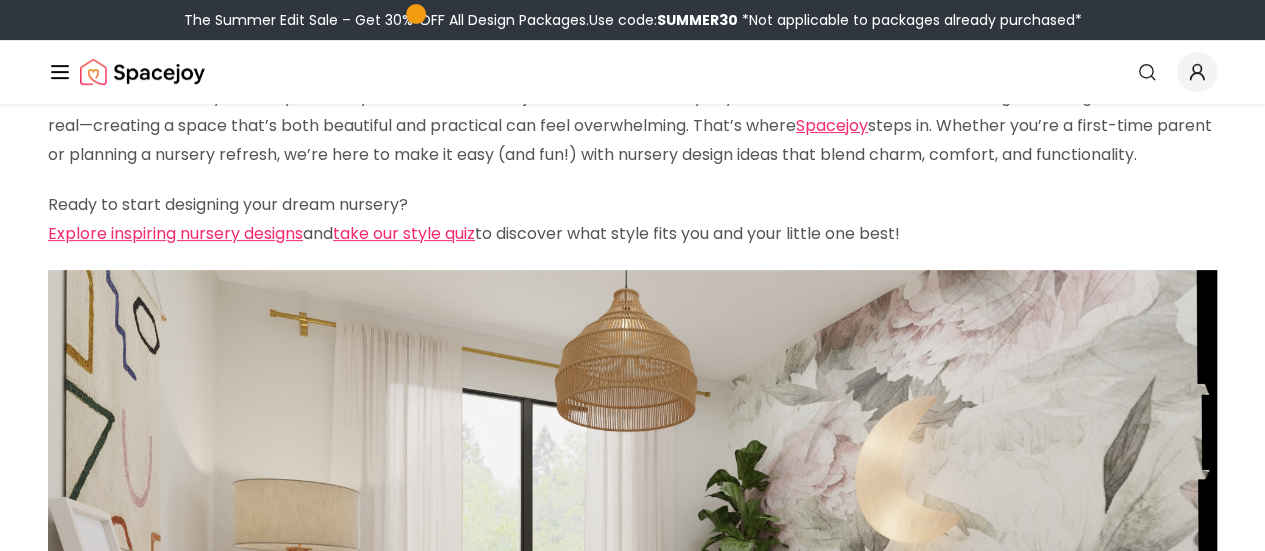 scroll, scrollTop: 0, scrollLeft: 0, axis: both 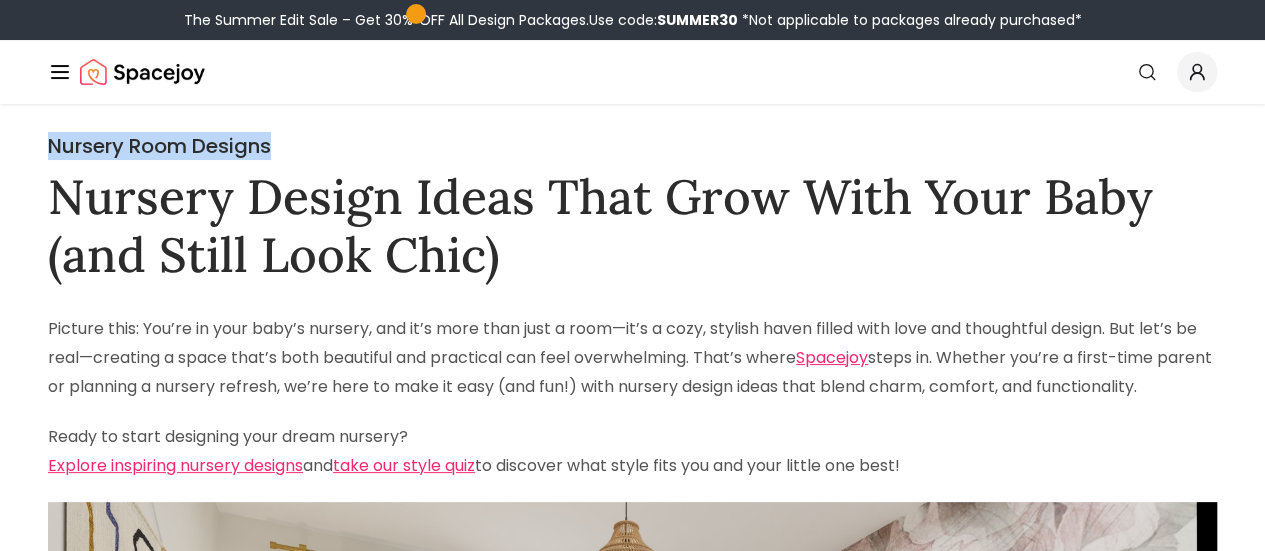 drag, startPoint x: 47, startPoint y: 146, endPoint x: 275, endPoint y: 157, distance: 228.2652 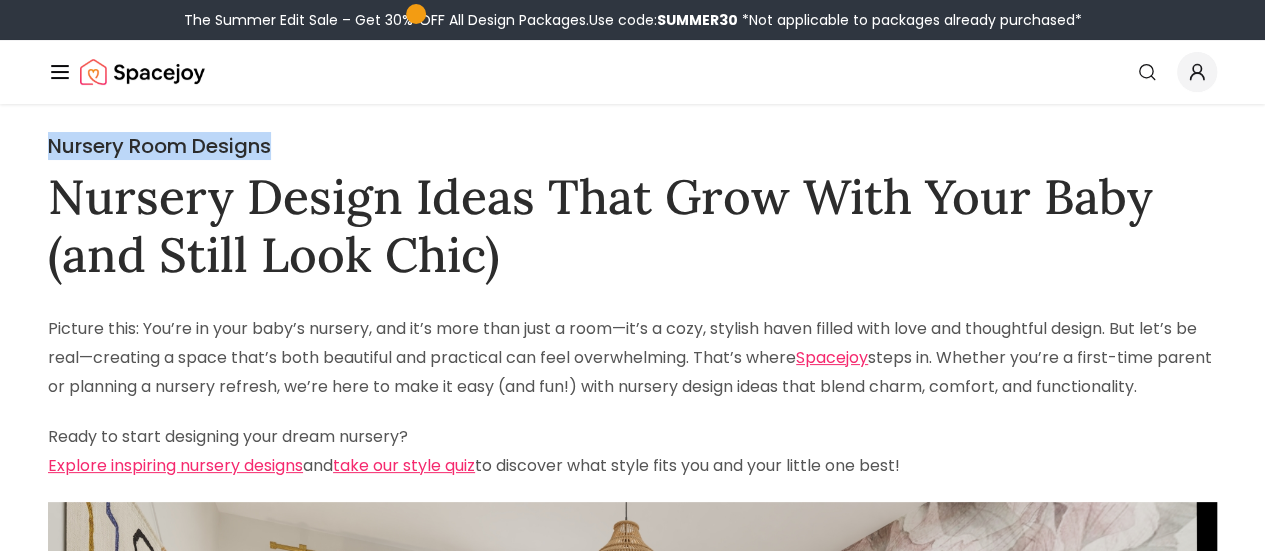 copy on "Nursery Room Designs" 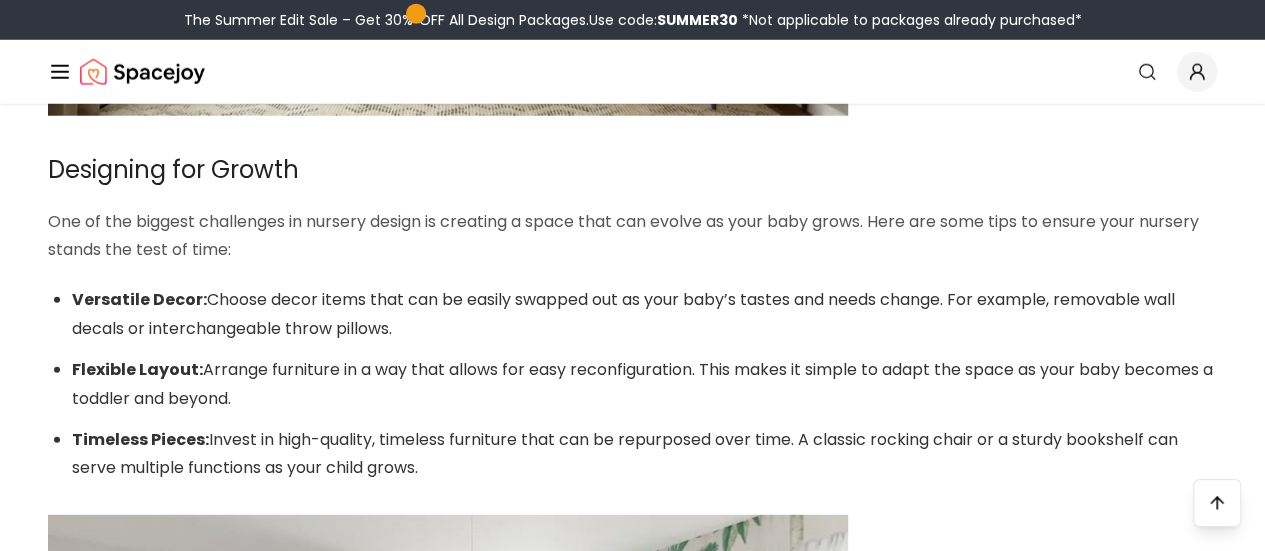 scroll, scrollTop: 2697, scrollLeft: 0, axis: vertical 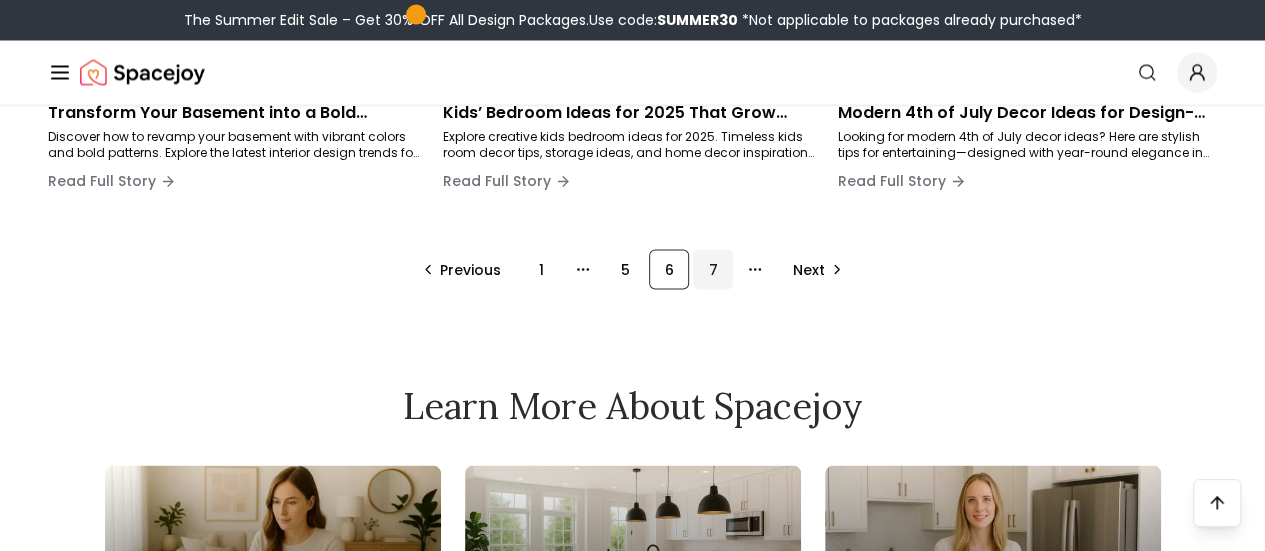 click on "7" at bounding box center (713, 269) 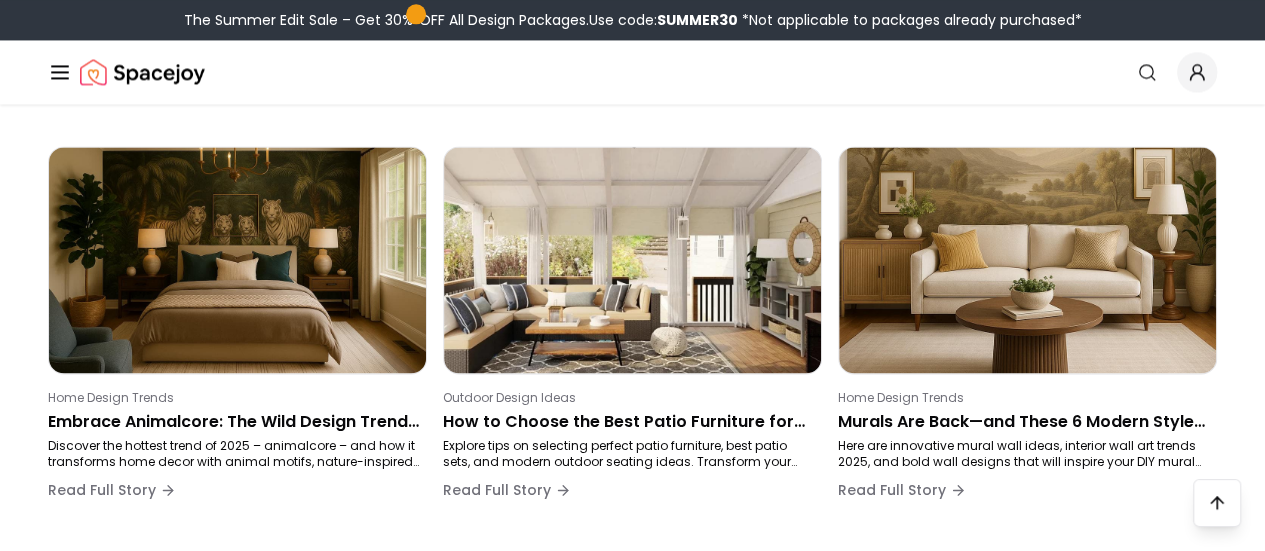 scroll, scrollTop: 1388, scrollLeft: 0, axis: vertical 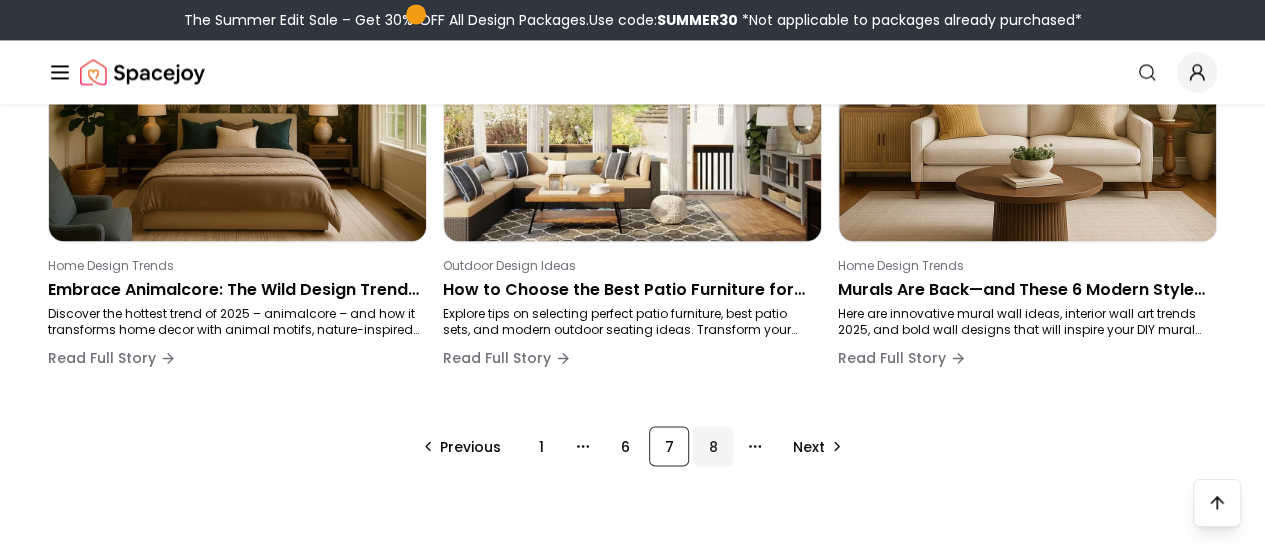 click on "8" at bounding box center (713, 446) 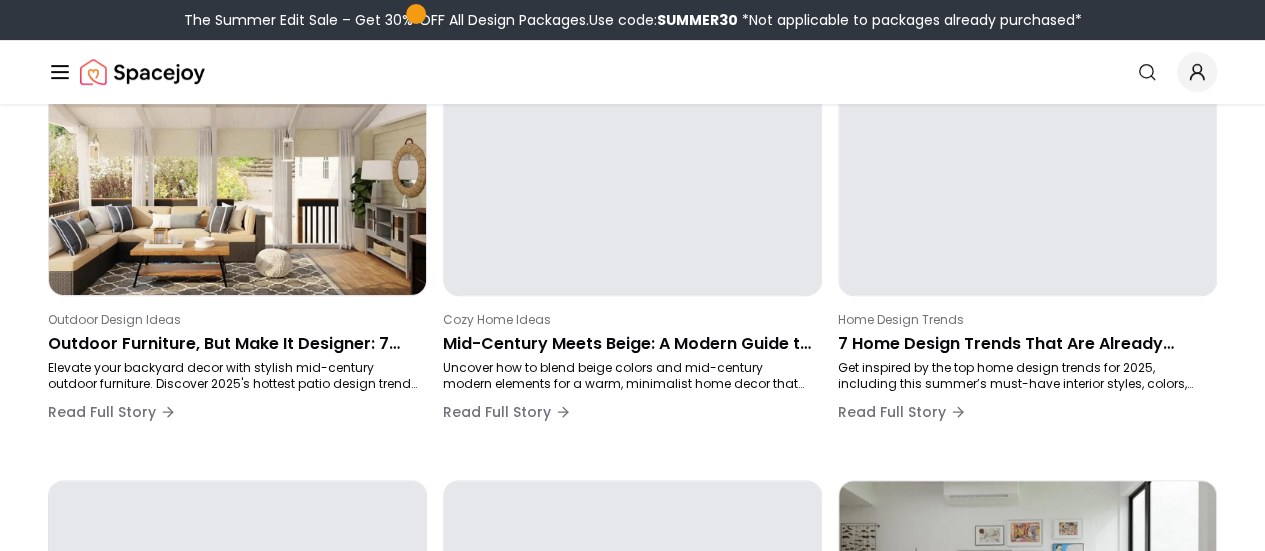 scroll, scrollTop: 226, scrollLeft: 0, axis: vertical 